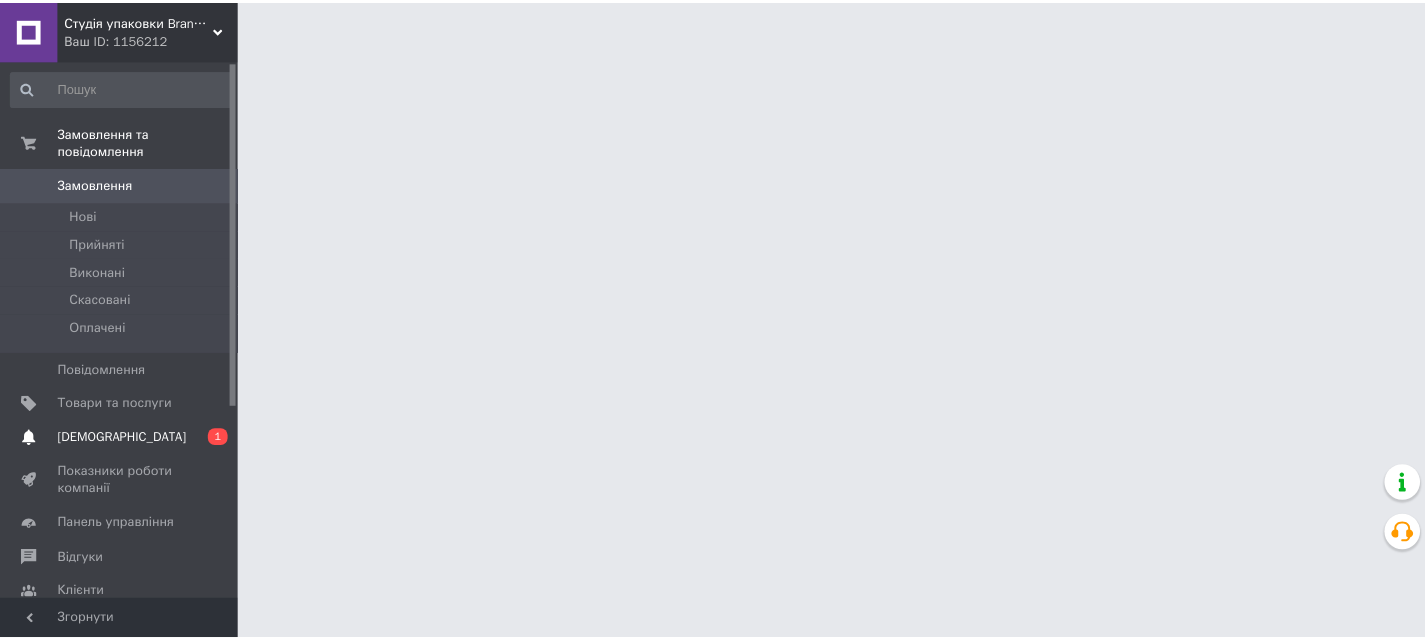 scroll, scrollTop: 0, scrollLeft: 0, axis: both 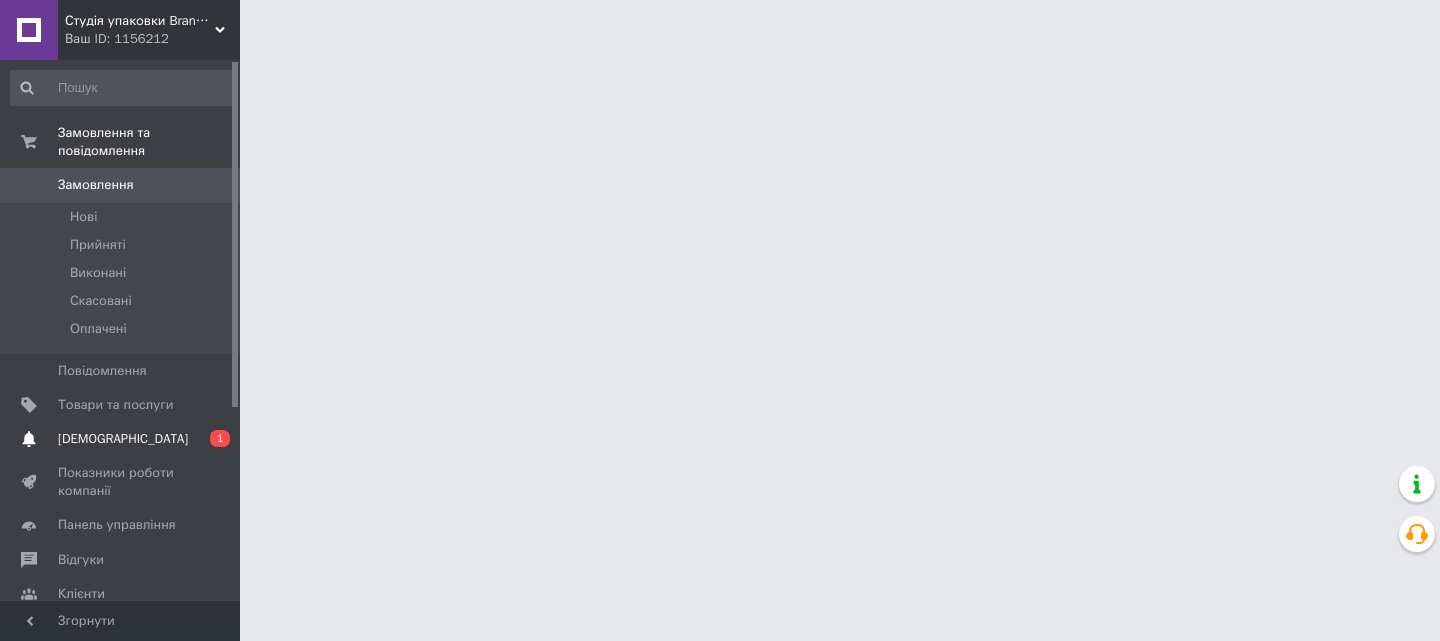 click on "Сповіщення 0 1" at bounding box center (123, 439) 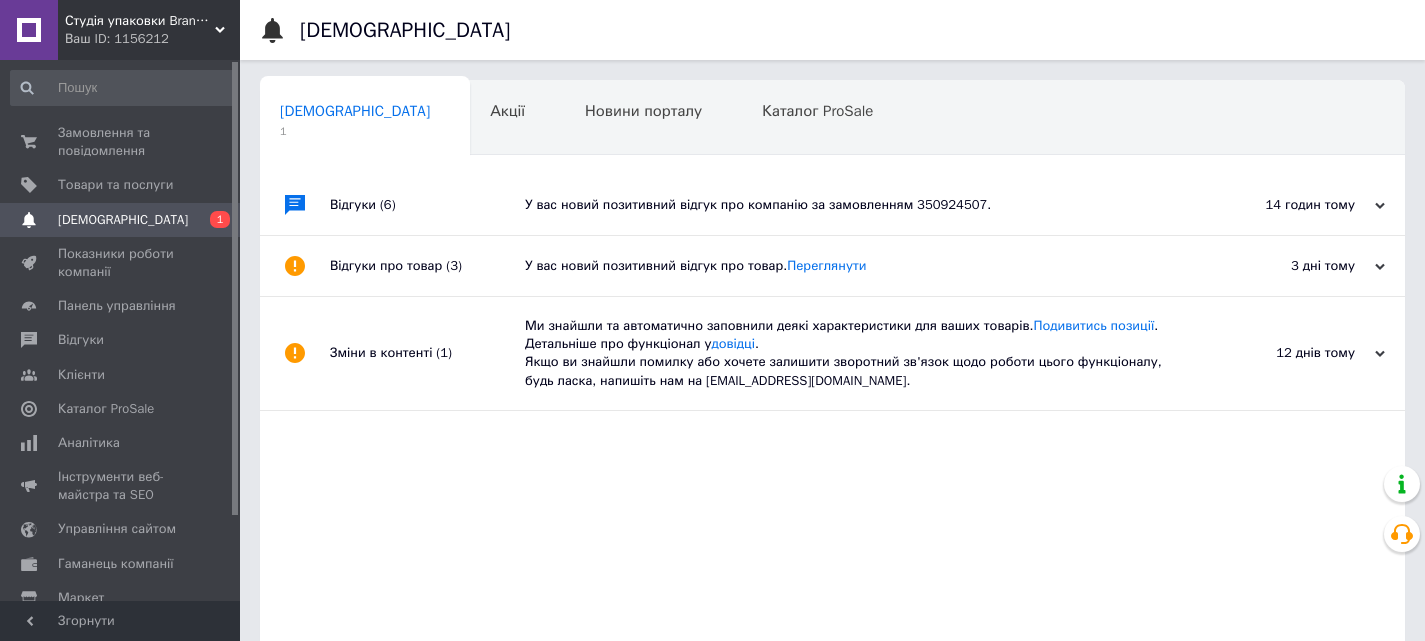 click on "У вас новий позитивний відгук про компанію за замовленням 350924507." at bounding box center (855, 205) 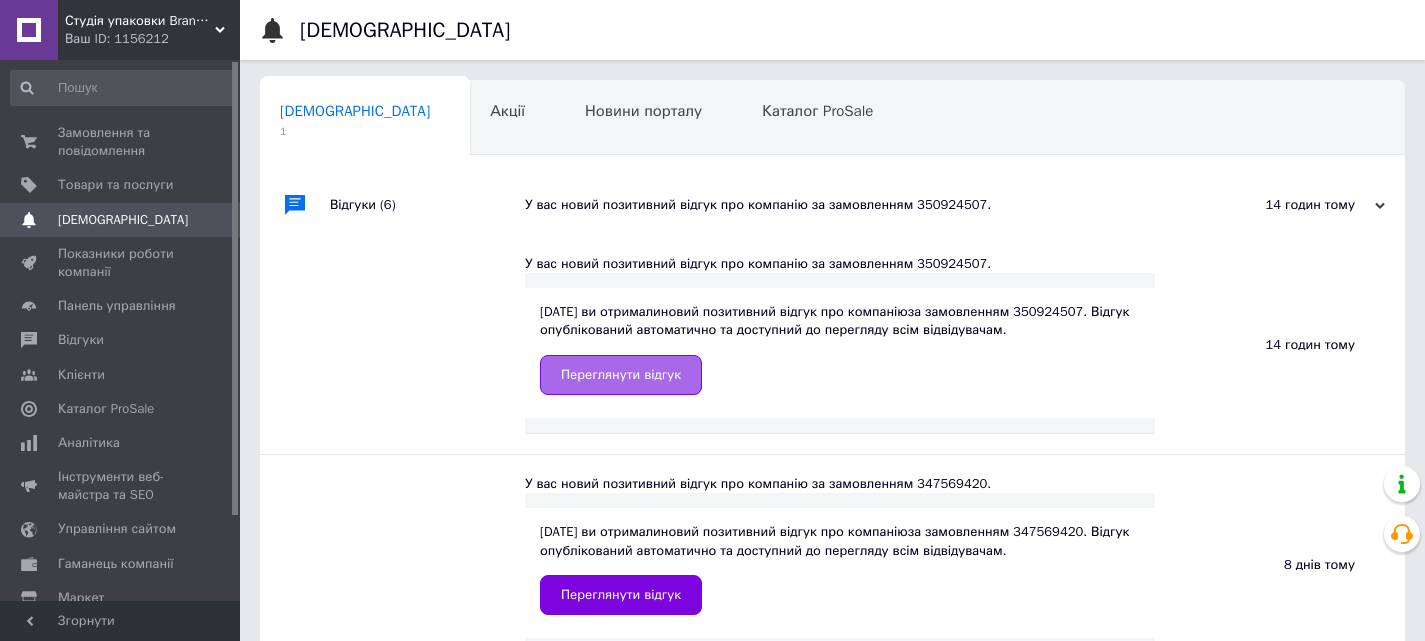 click on "Переглянути відгук" at bounding box center [621, 375] 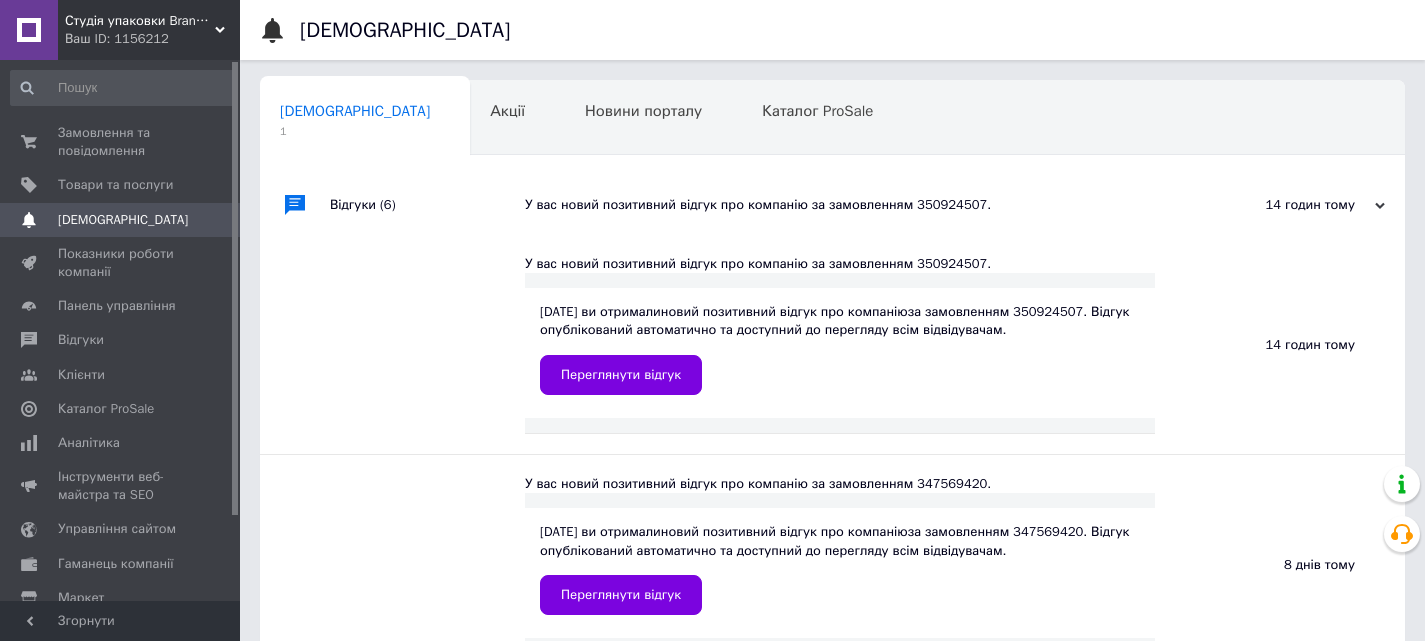 click on "У вас новий позитивний відгук про компанію за замовленням 350924507." at bounding box center [855, 205] 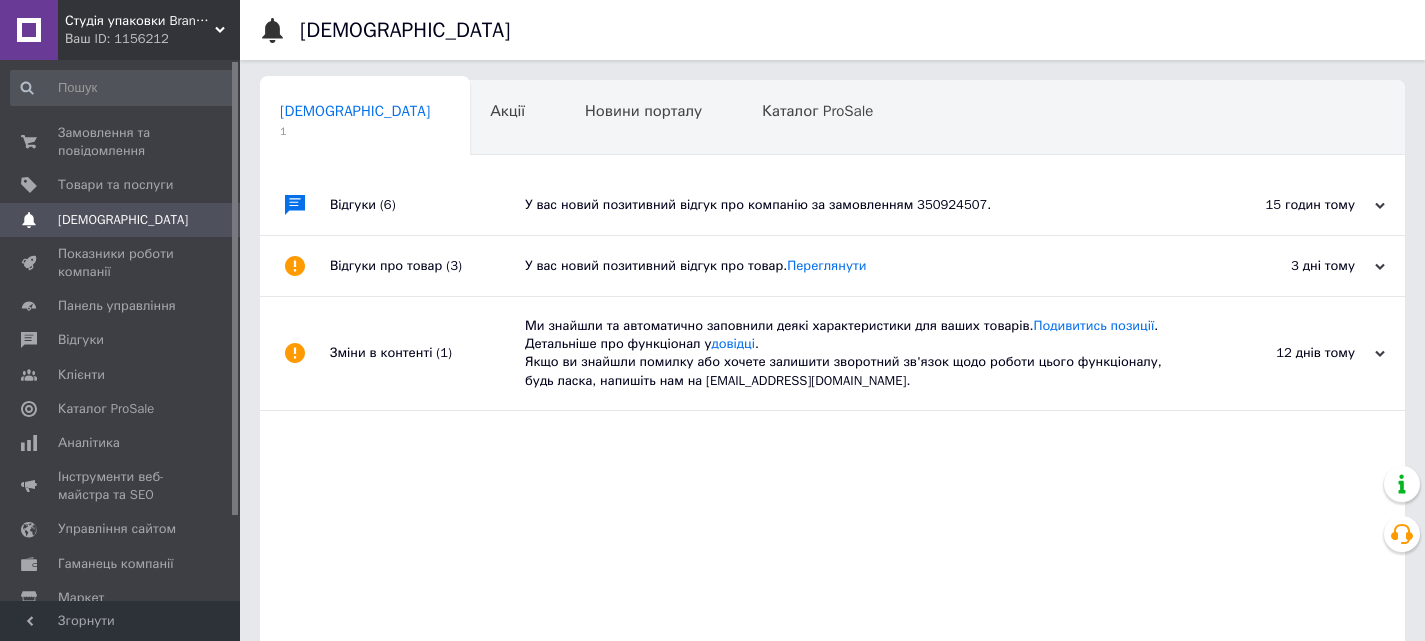 click on "У вас новий позитивний відгук про компанію за замовленням 350924507." at bounding box center [855, 205] 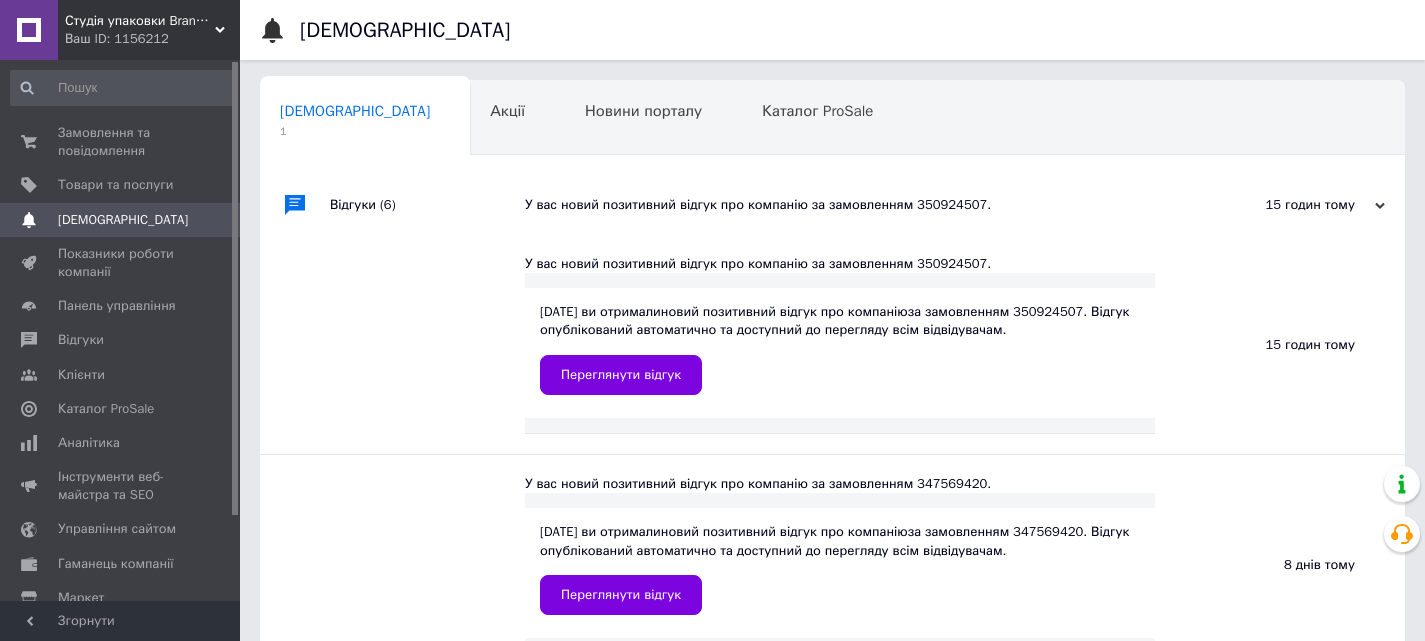 click on "У вас новий позитивний відгук про компанію за замовленням 350924507." at bounding box center (840, 264) 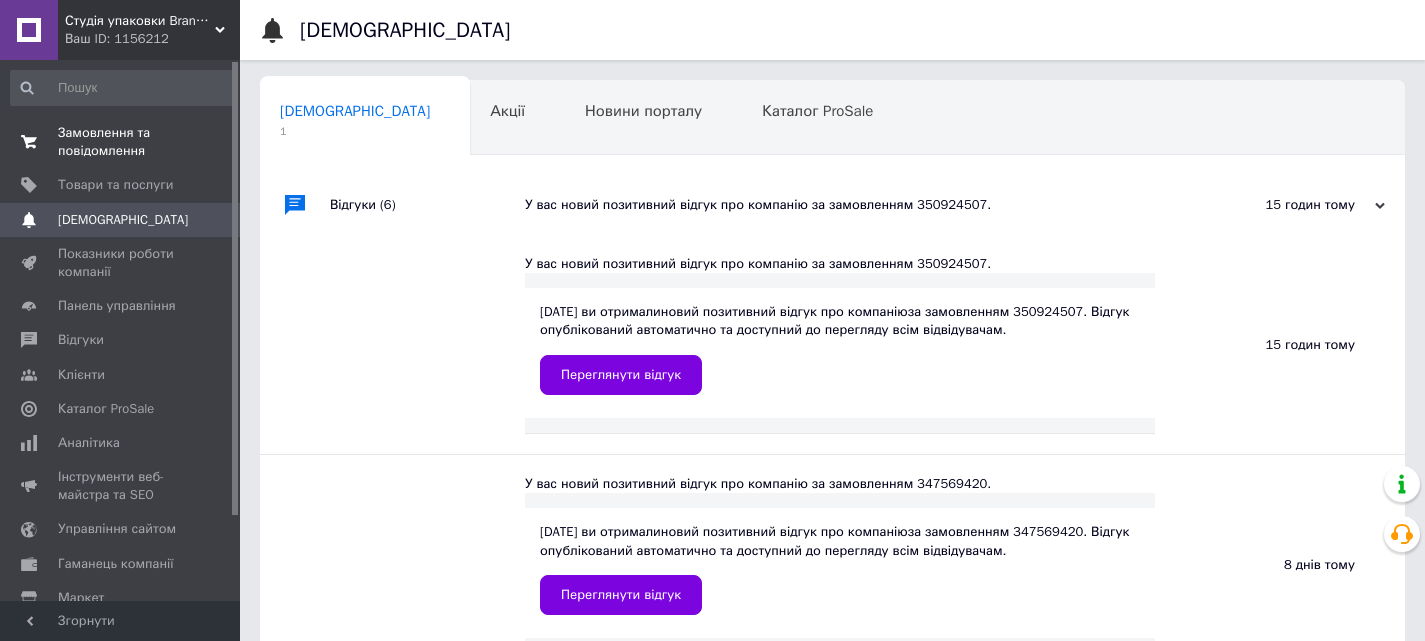 click on "Замовлення та повідомлення" at bounding box center (121, 142) 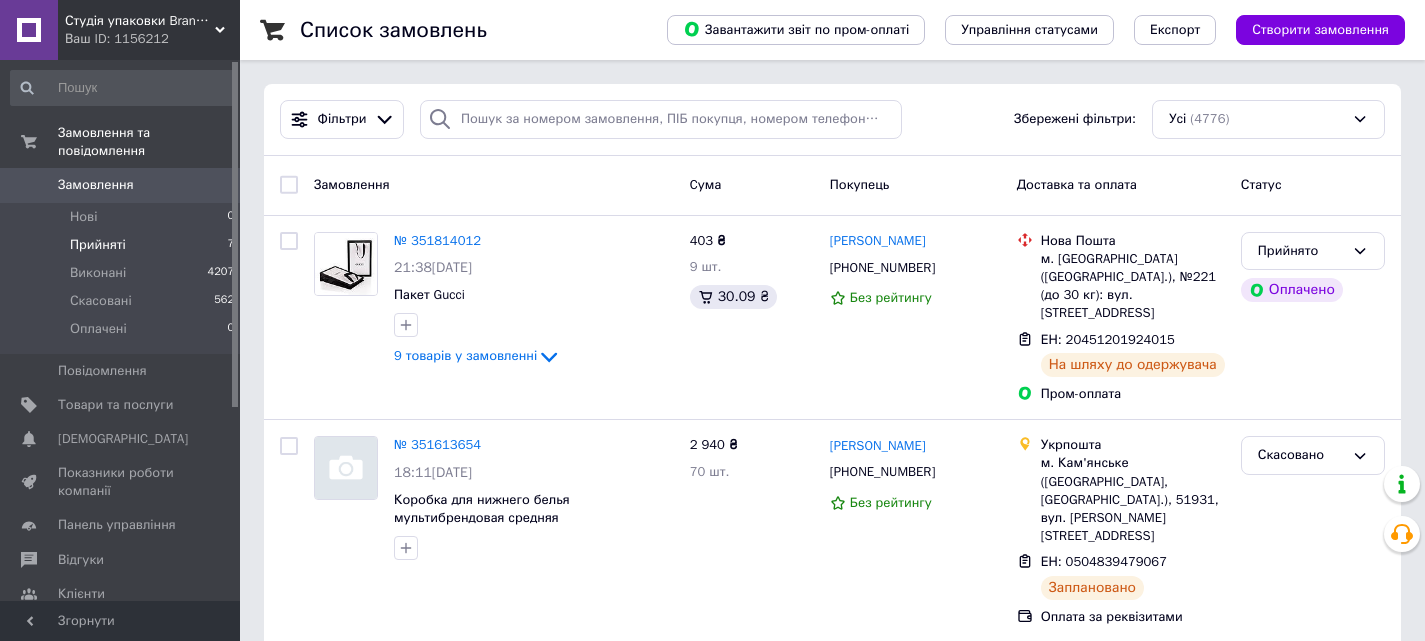 click on "Прийняті 7" at bounding box center [123, 245] 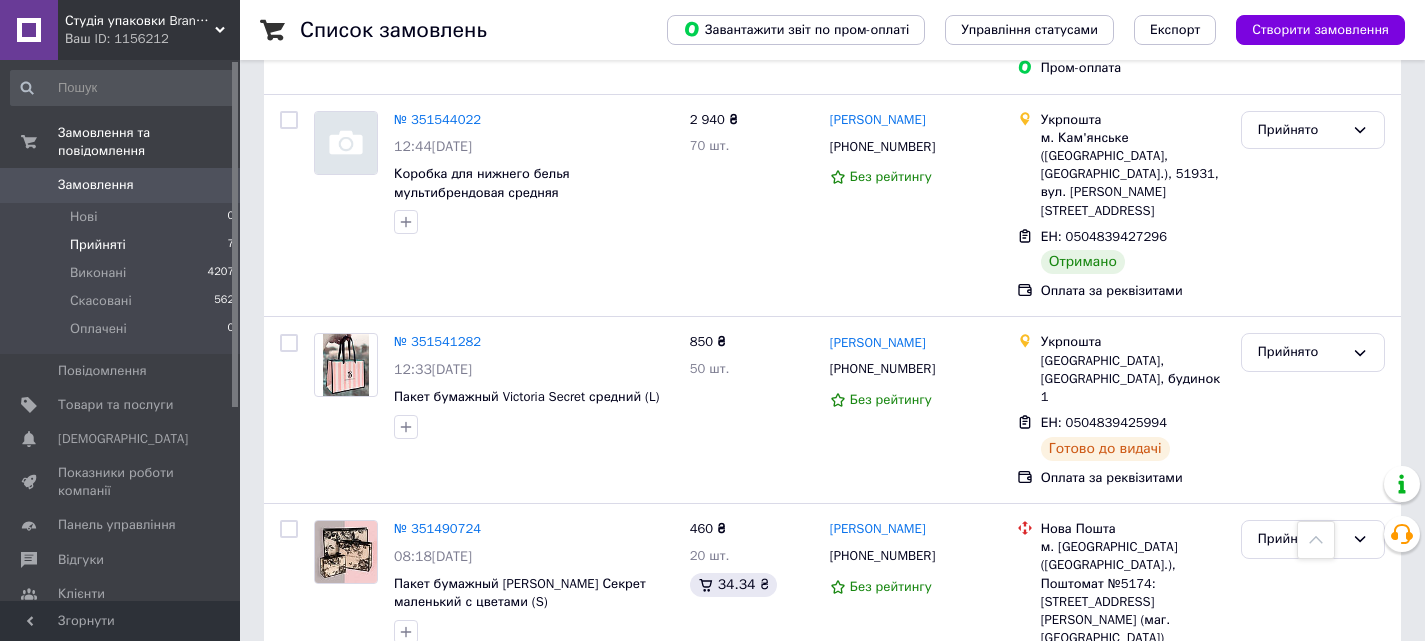 scroll, scrollTop: 400, scrollLeft: 0, axis: vertical 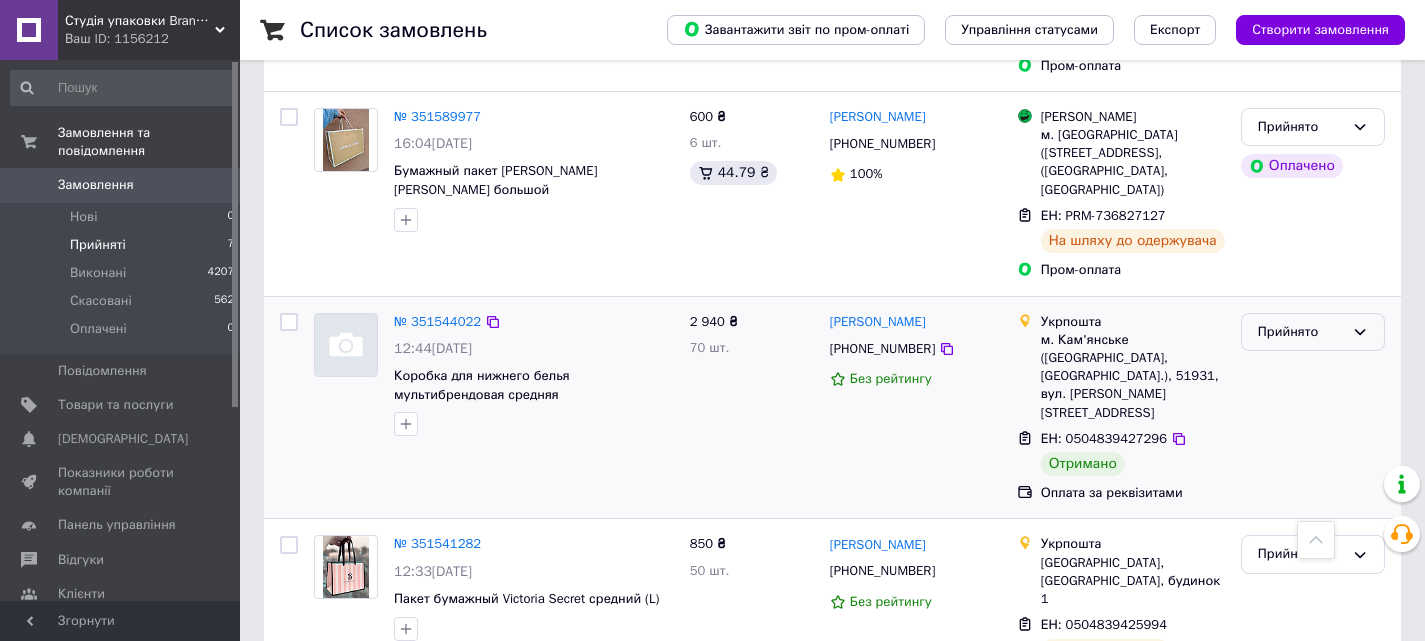 click on "Прийнято" at bounding box center [1301, 332] 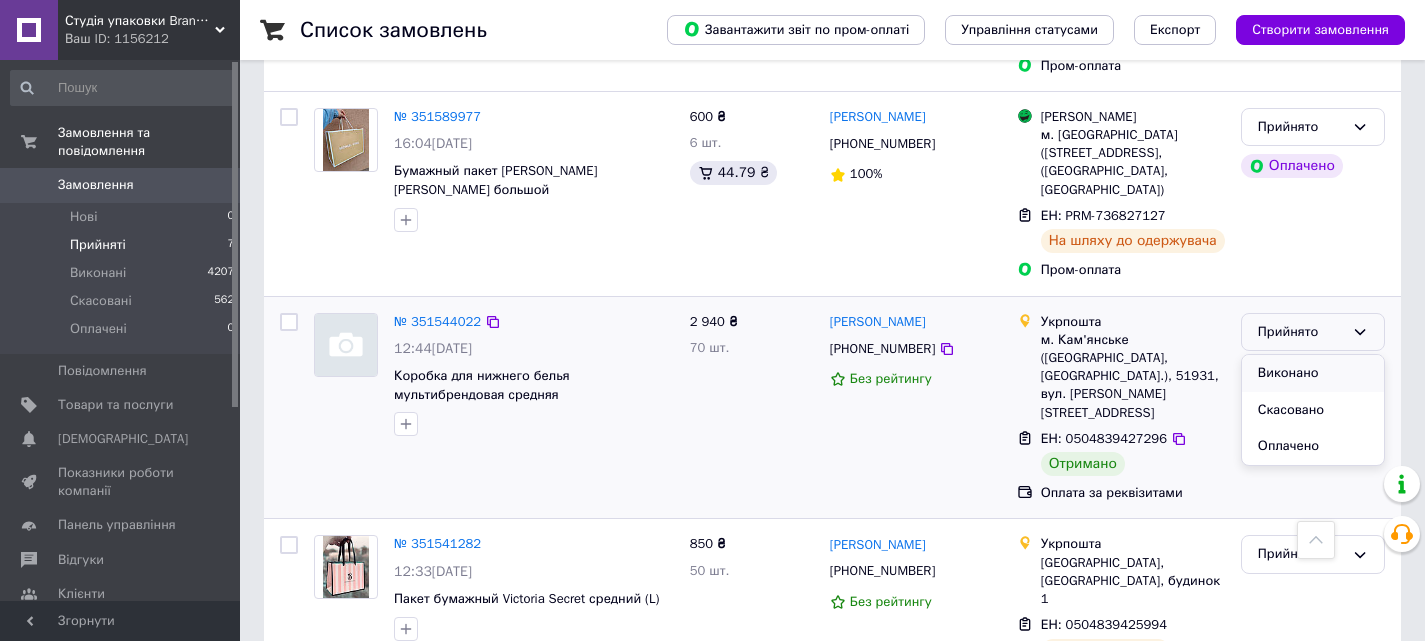 click on "Виконано" at bounding box center [1313, 373] 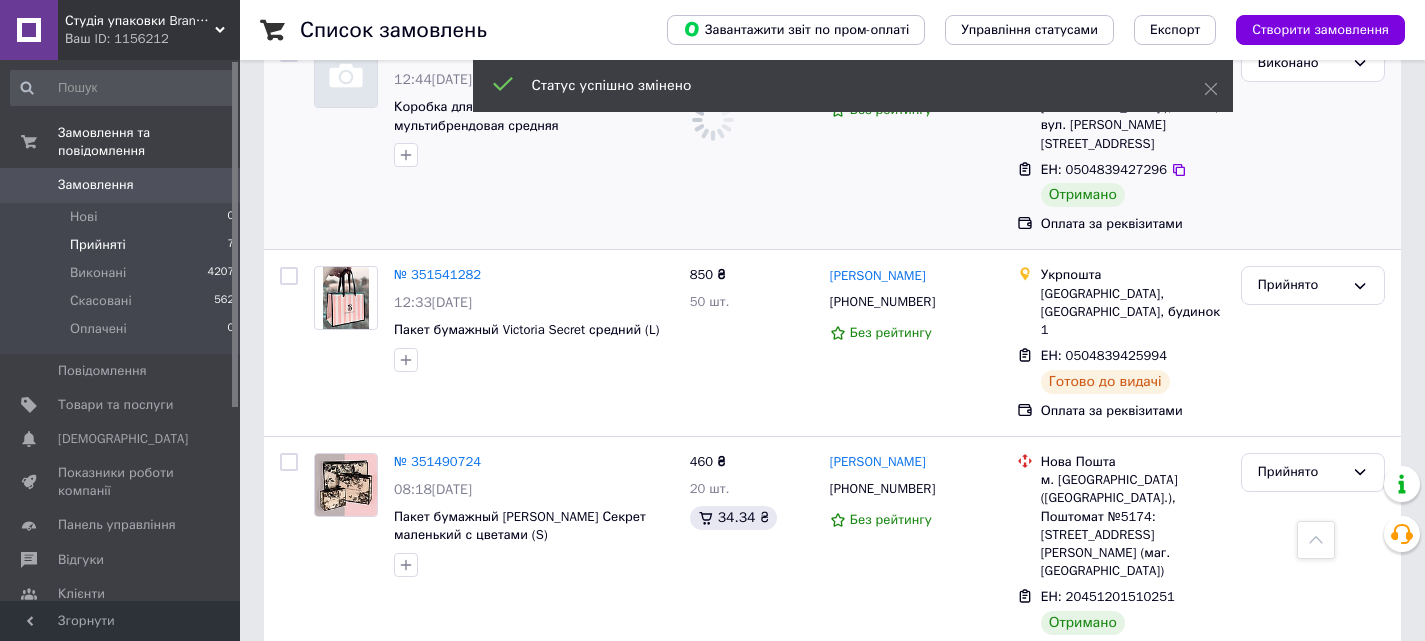 scroll, scrollTop: 800, scrollLeft: 0, axis: vertical 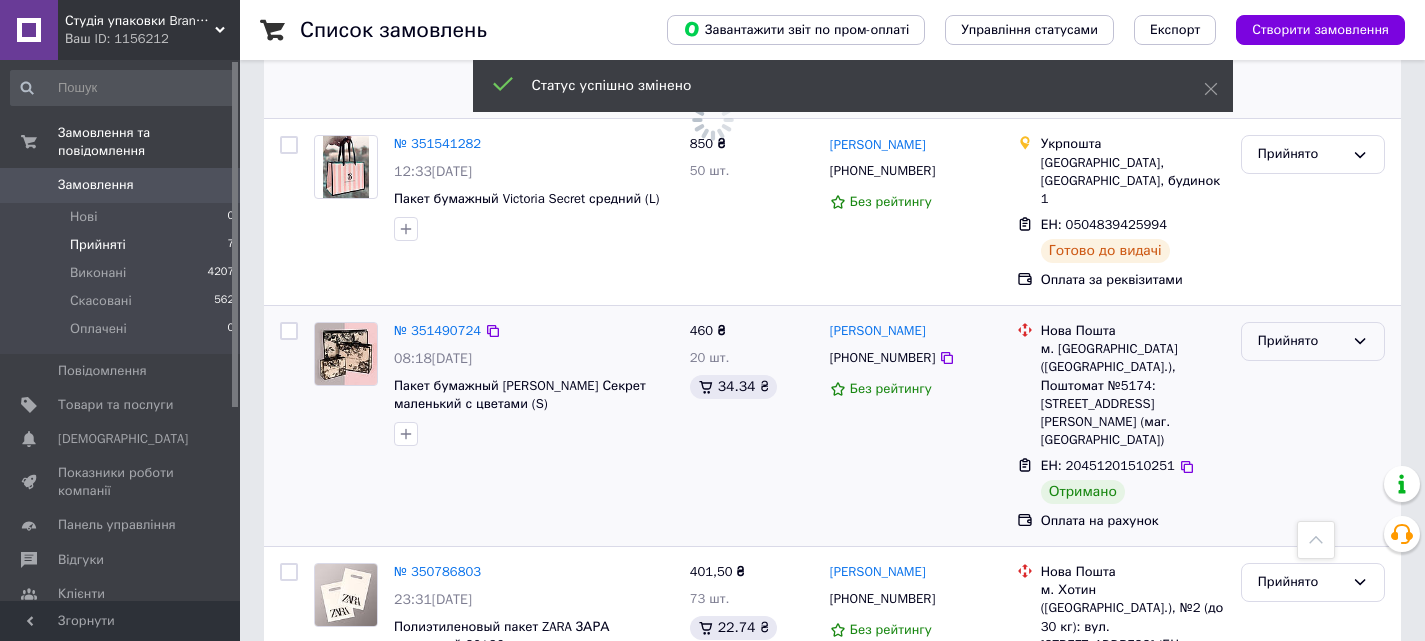 click on "Прийнято" at bounding box center [1301, 341] 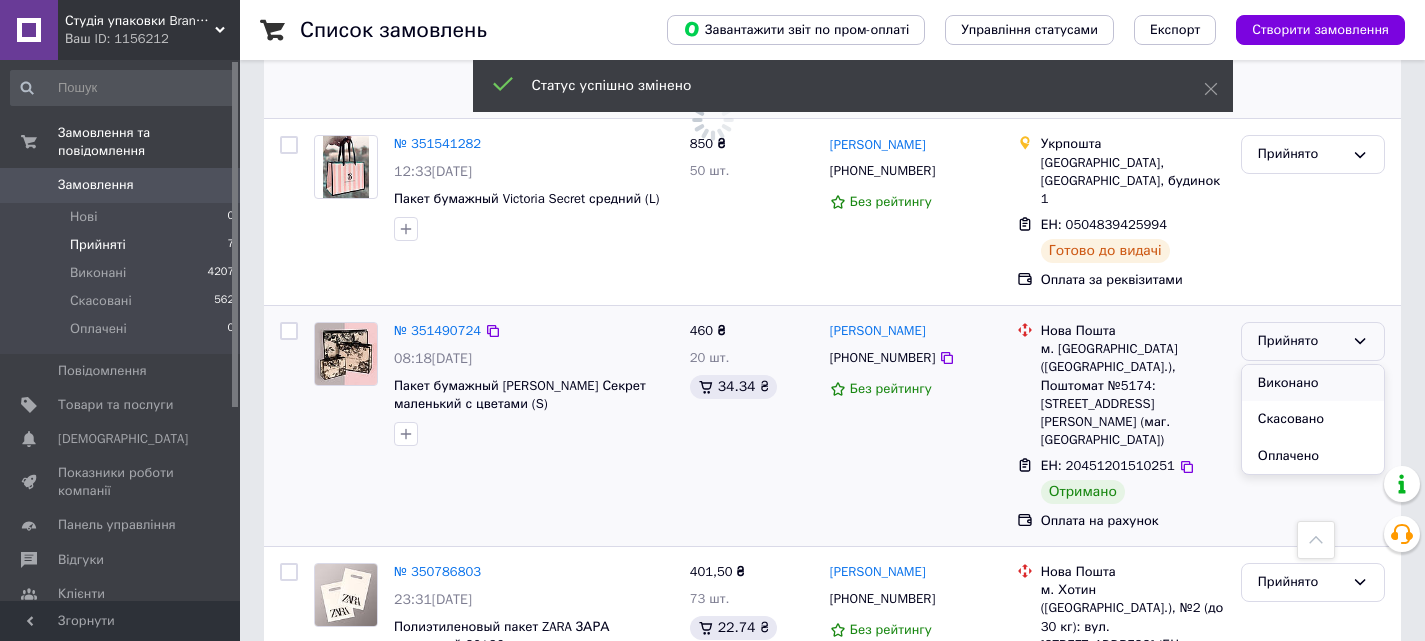 click on "Виконано" at bounding box center (1313, 383) 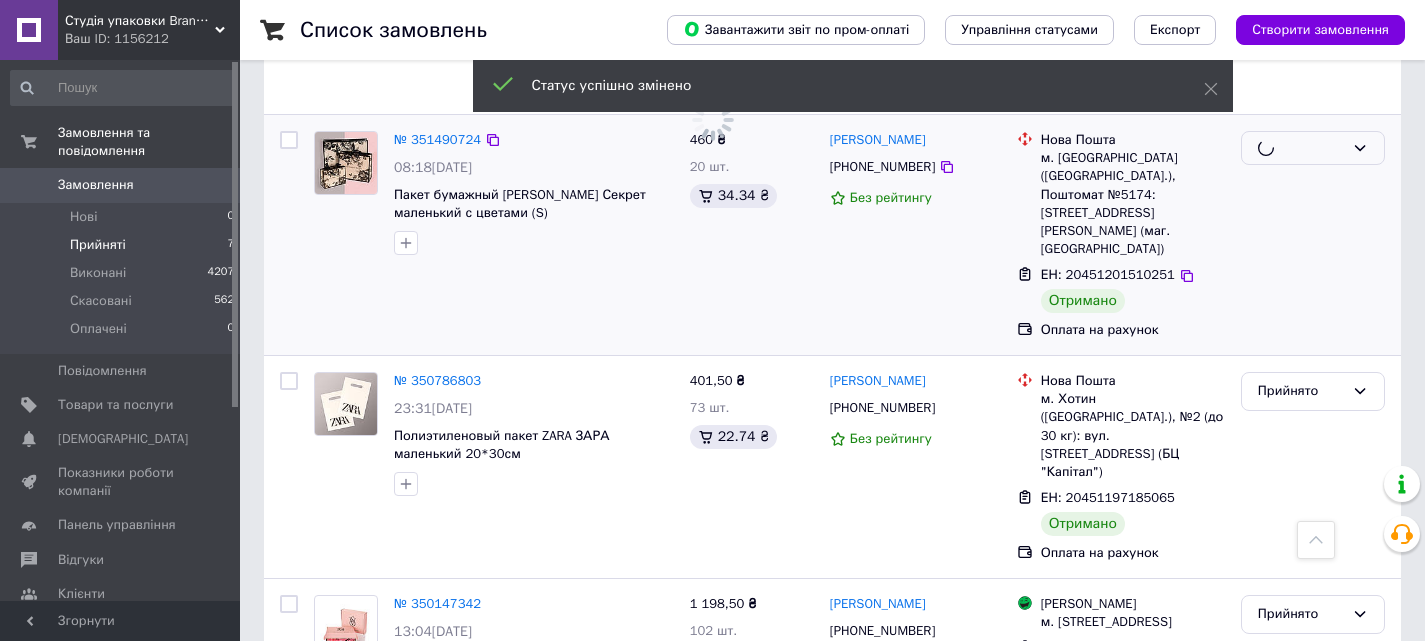 scroll, scrollTop: 998, scrollLeft: 0, axis: vertical 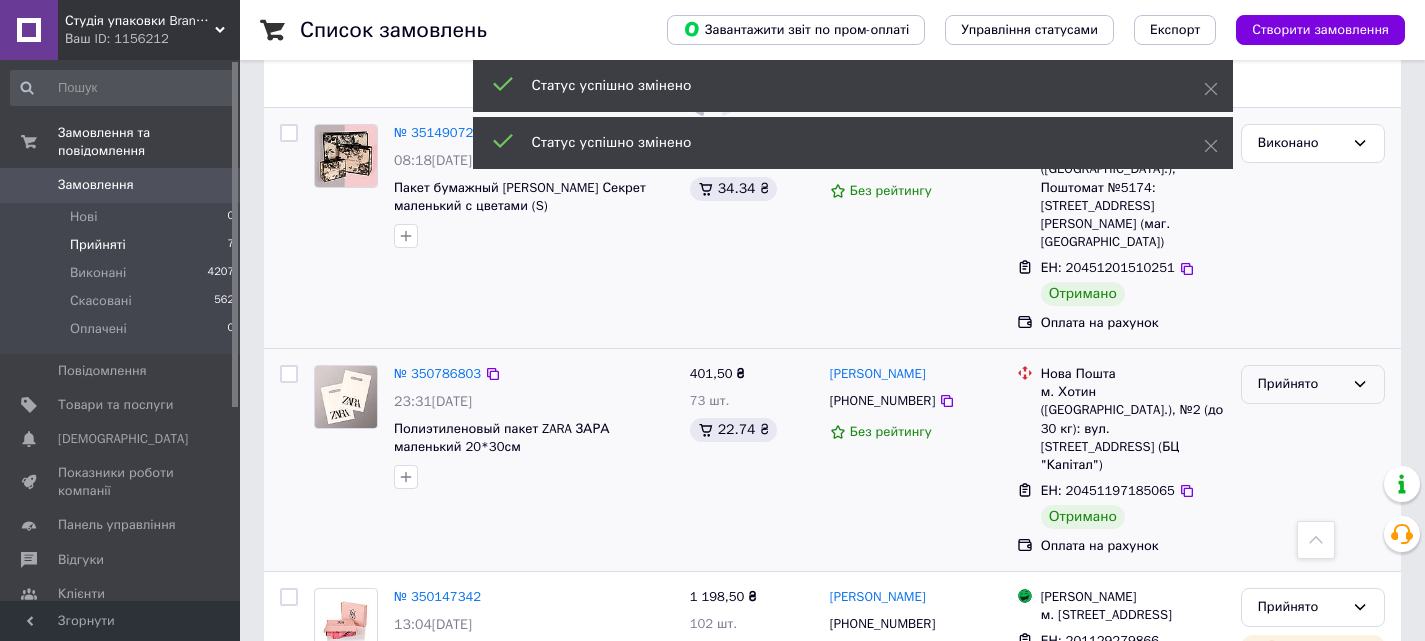 click on "Прийнято" at bounding box center [1301, 384] 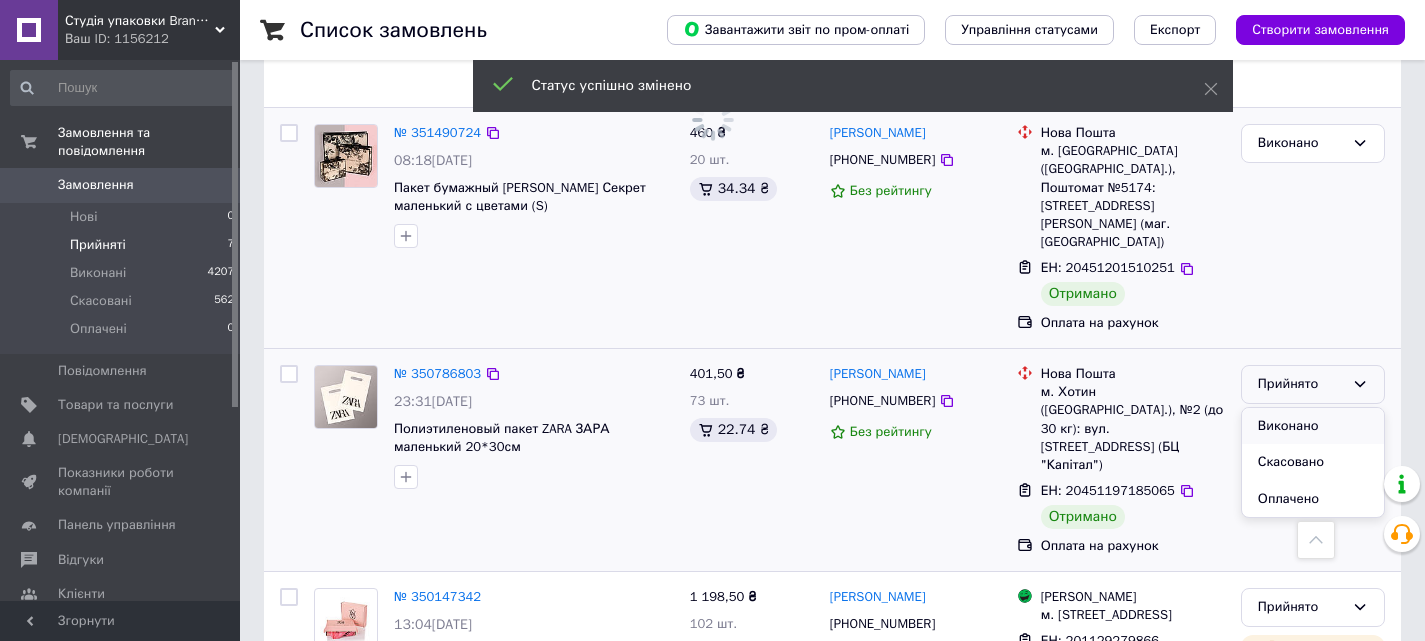 click on "Виконано" at bounding box center [1313, 426] 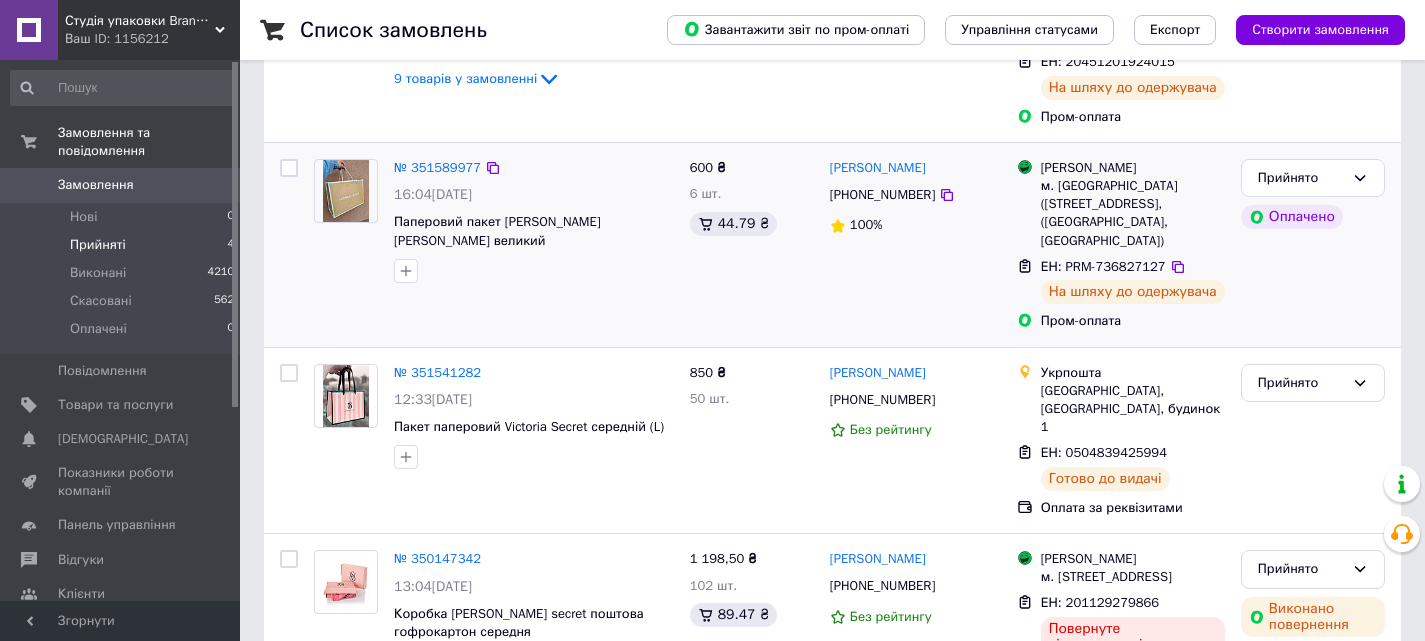 scroll, scrollTop: 401, scrollLeft: 0, axis: vertical 